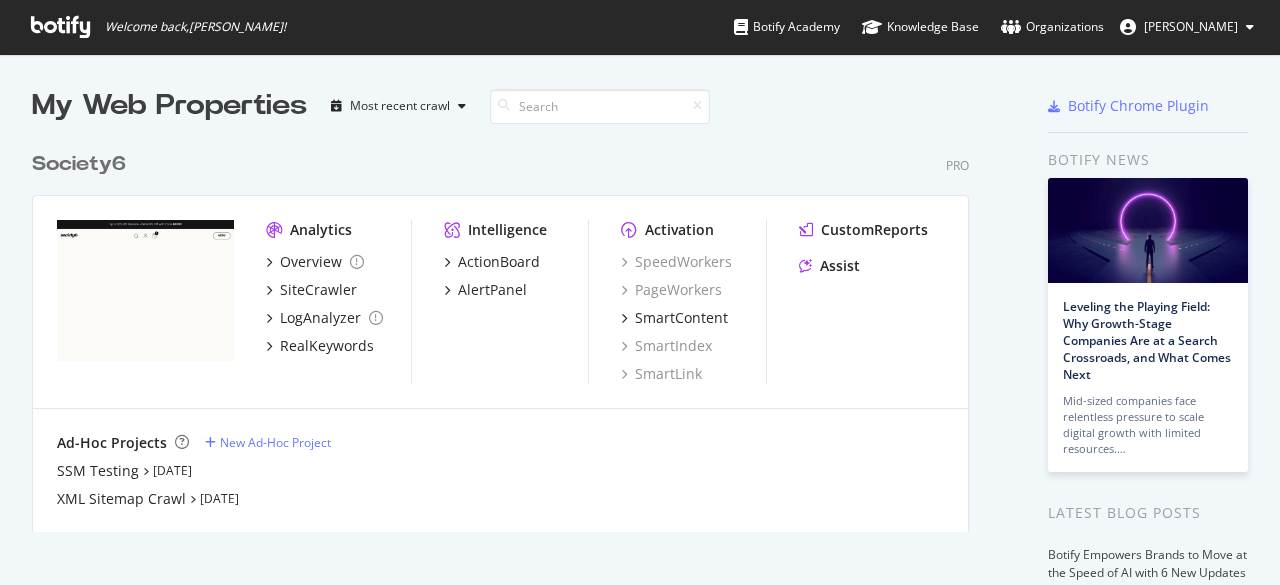 scroll, scrollTop: 0, scrollLeft: 0, axis: both 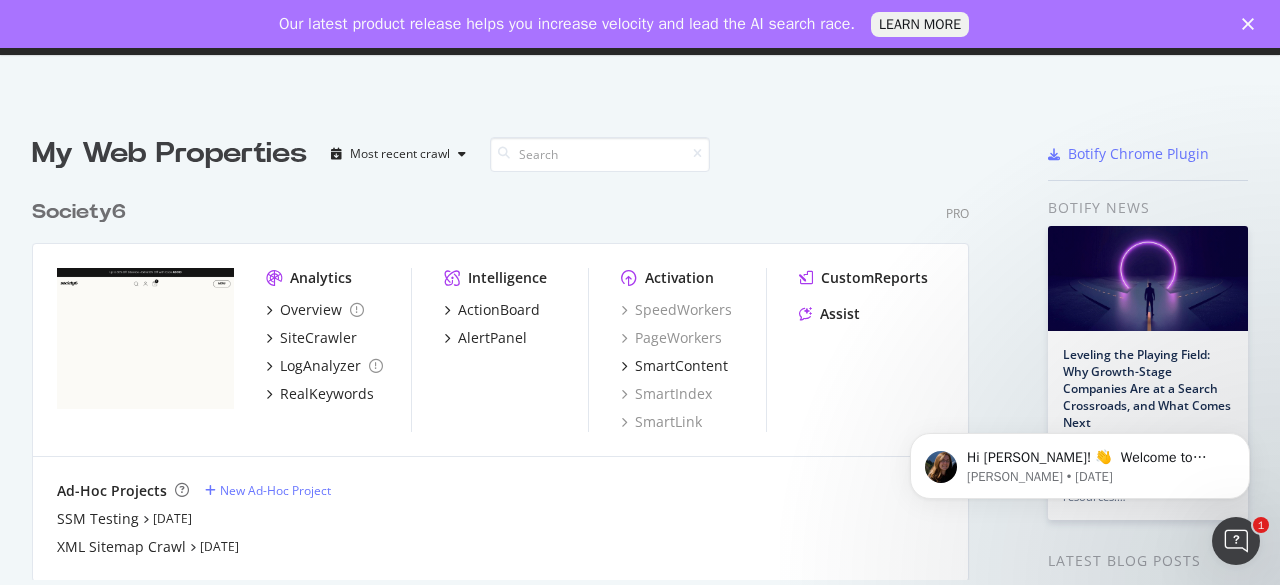 click on "Intelligence ActionBoard AlertPanel" at bounding box center [516, 350] 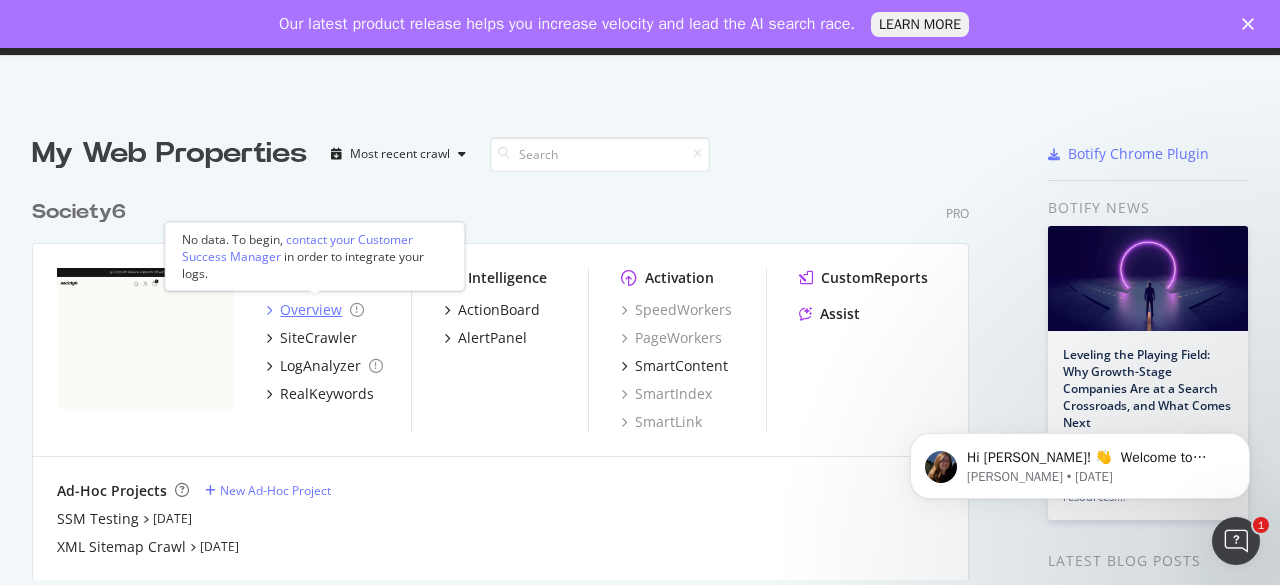 click on "Overview" at bounding box center [311, 310] 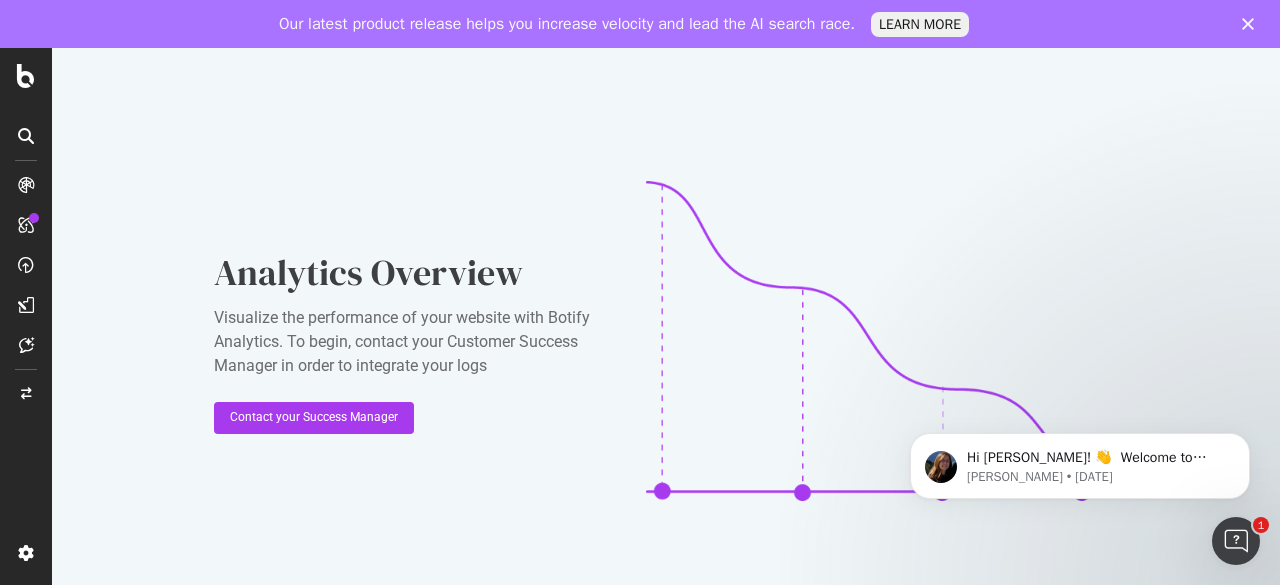 click 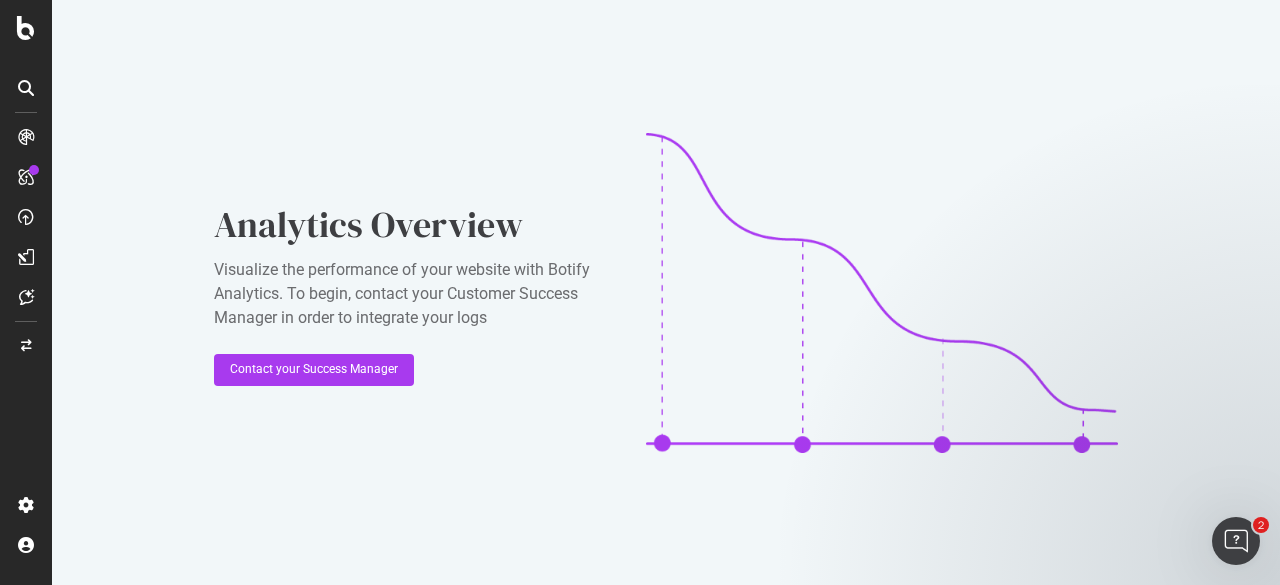 scroll, scrollTop: 0, scrollLeft: 0, axis: both 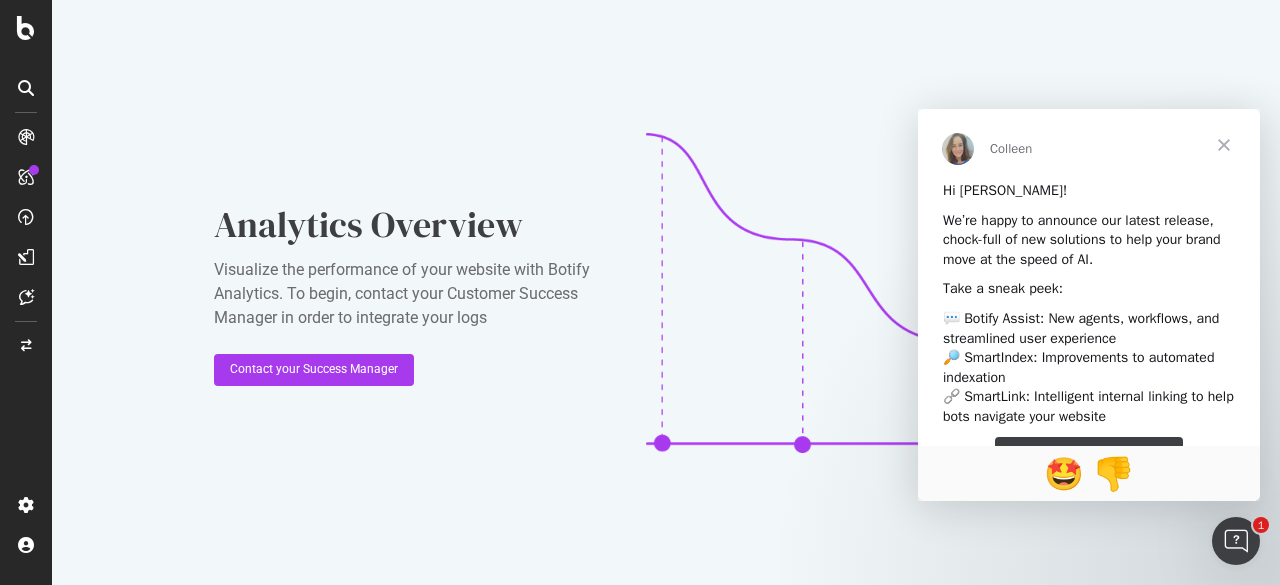 click at bounding box center [1224, 145] 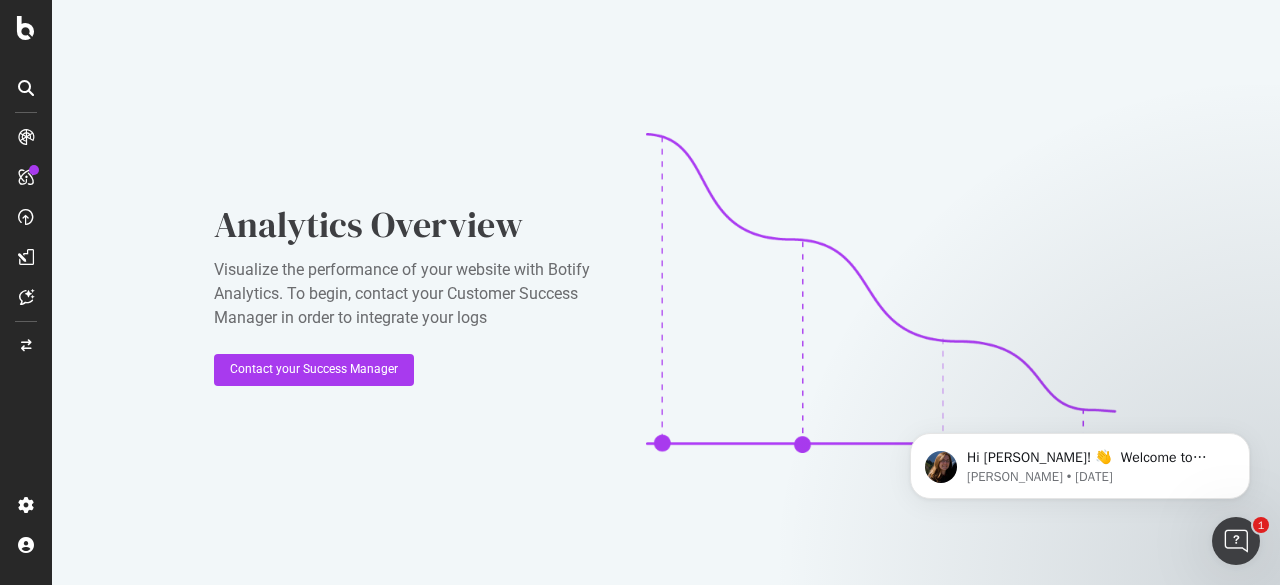 scroll, scrollTop: 0, scrollLeft: 0, axis: both 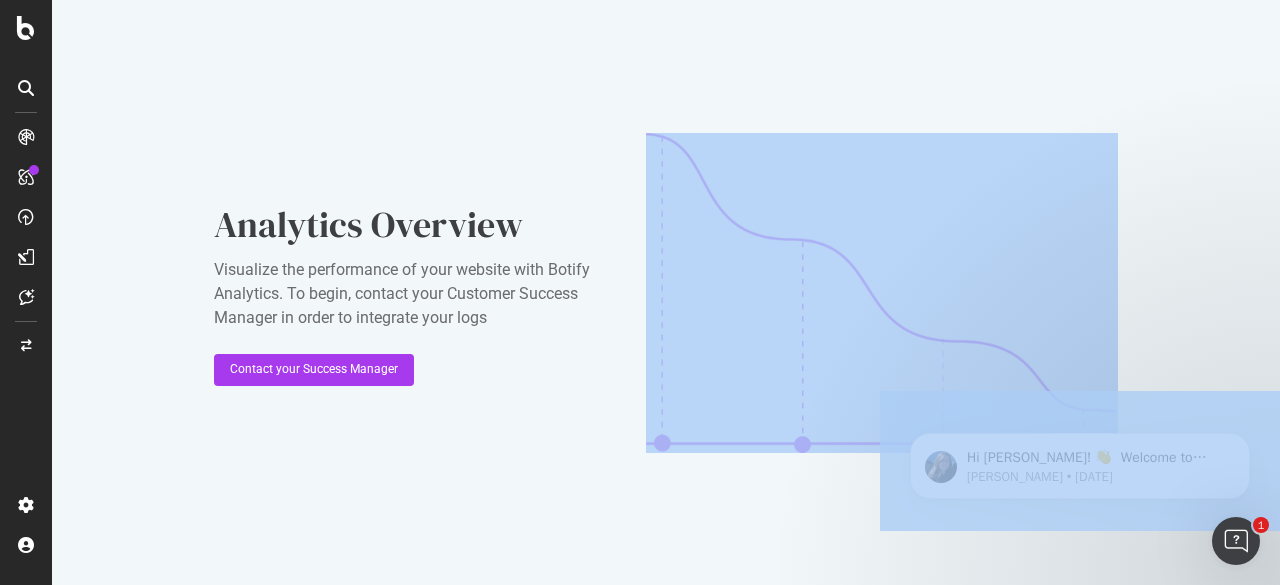drag, startPoint x: 2158, startPoint y: 778, endPoint x: 1269, endPoint y: 515, distance: 927.08685 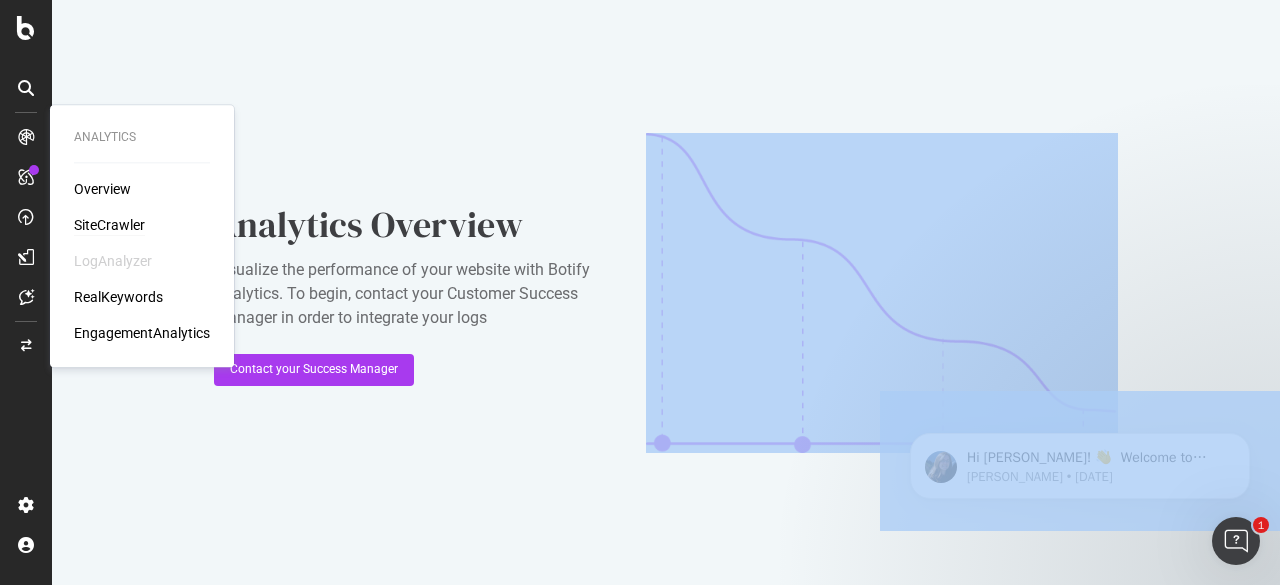click on "SiteCrawler" at bounding box center [109, 225] 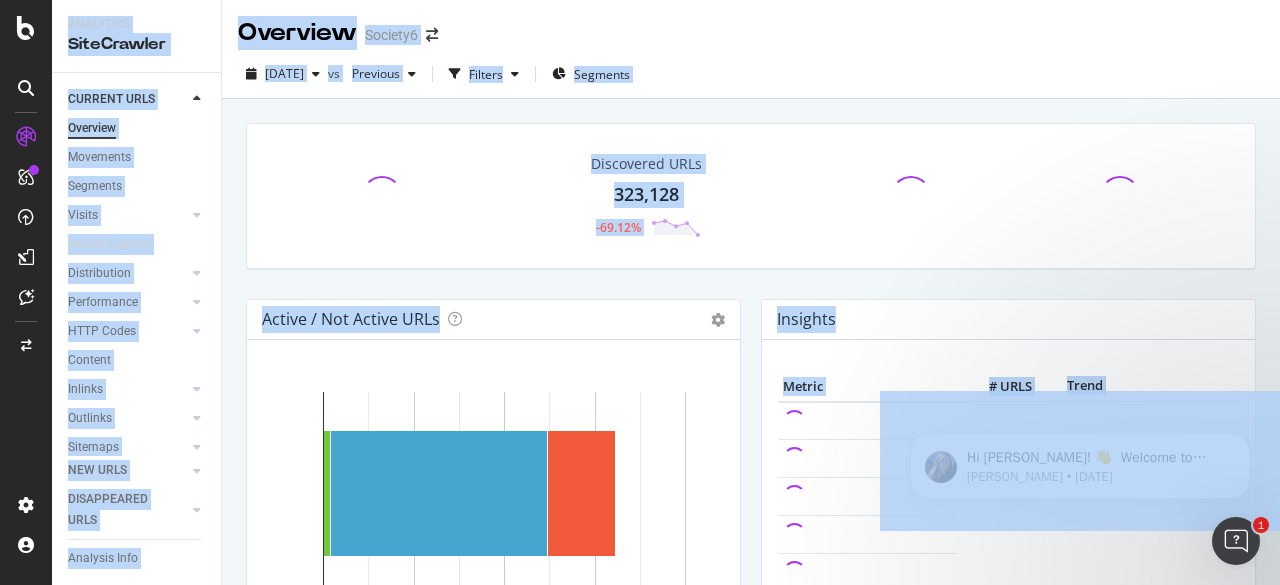 click on "[DATE] vs Previous Filters Segments" at bounding box center [751, 78] 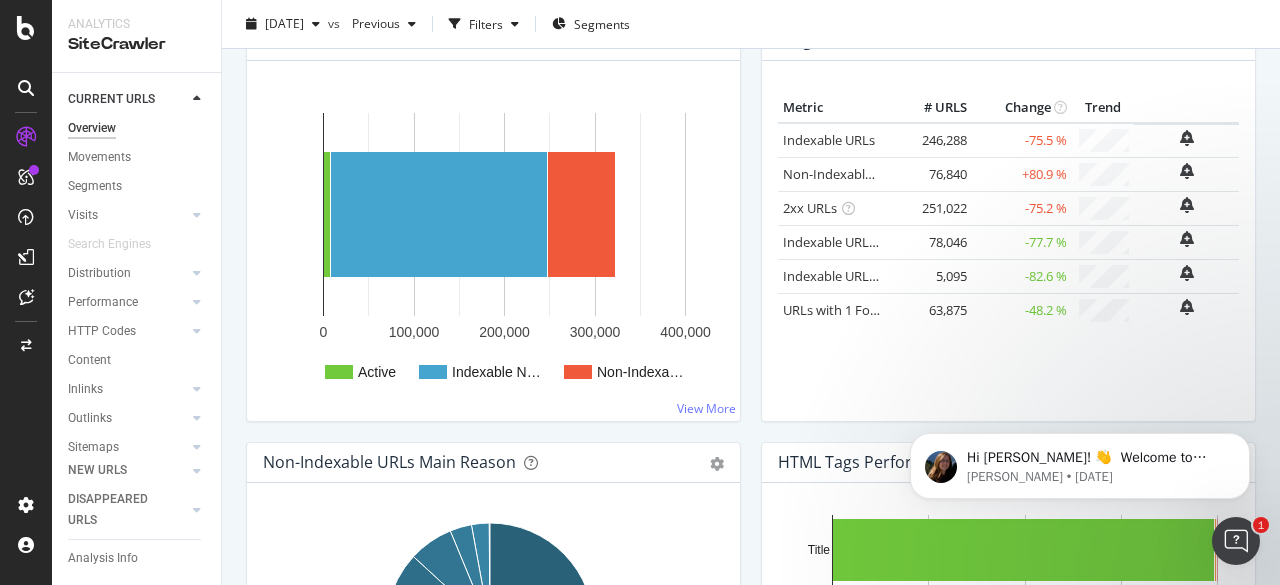 scroll, scrollTop: 276, scrollLeft: 0, axis: vertical 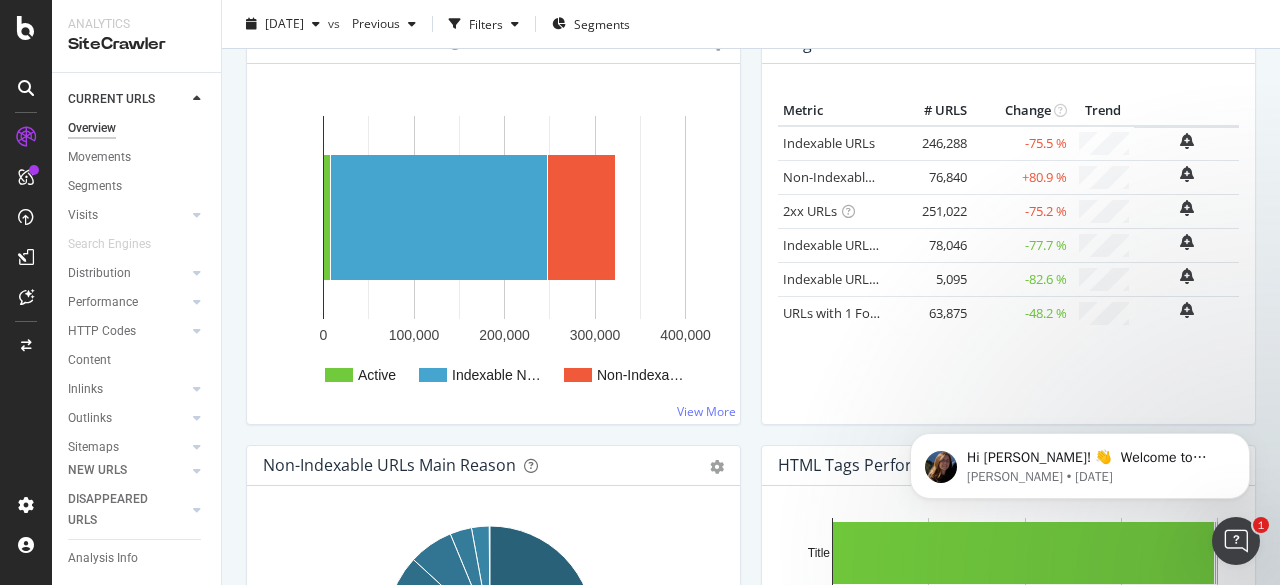 click at bounding box center [848, 211] 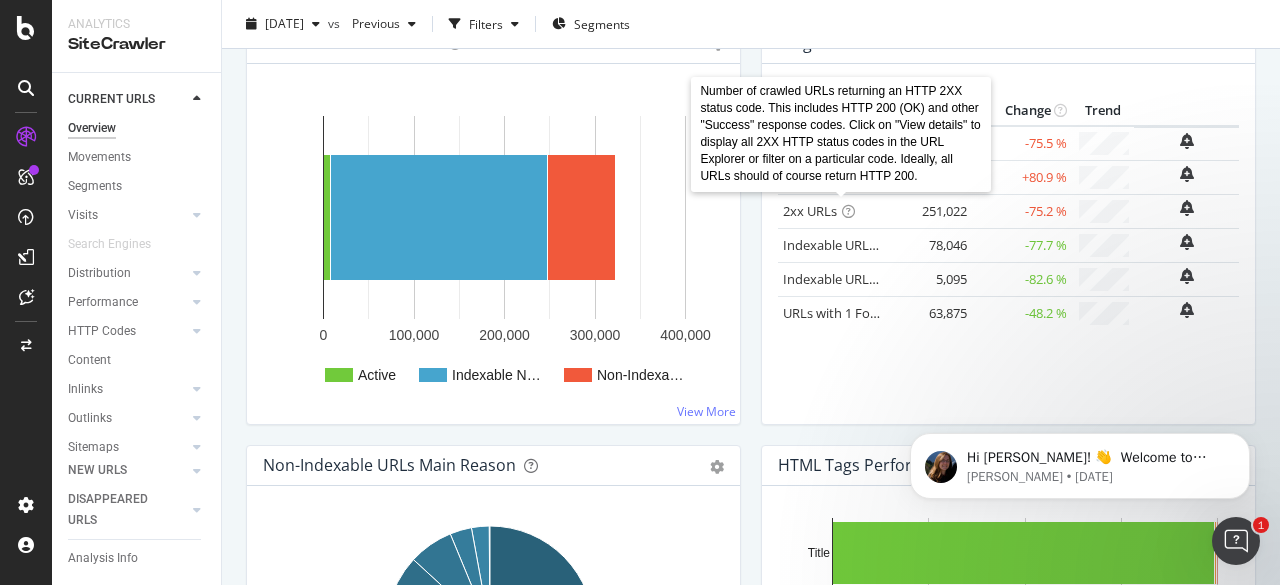 scroll, scrollTop: 788, scrollLeft: 0, axis: vertical 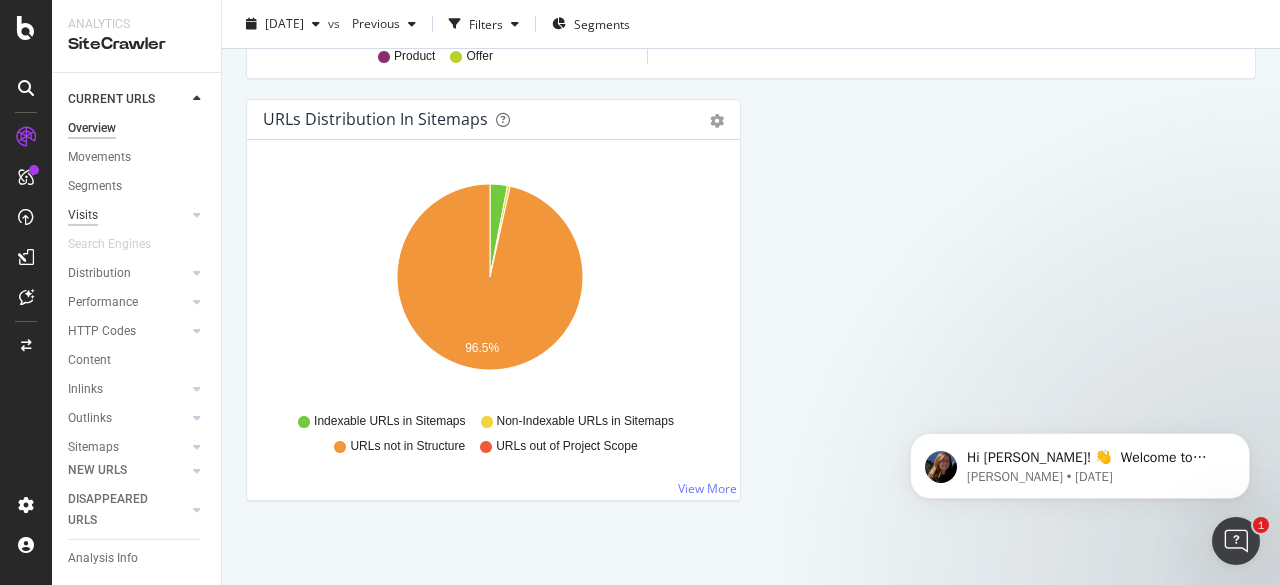 click on "Visits" at bounding box center [83, 215] 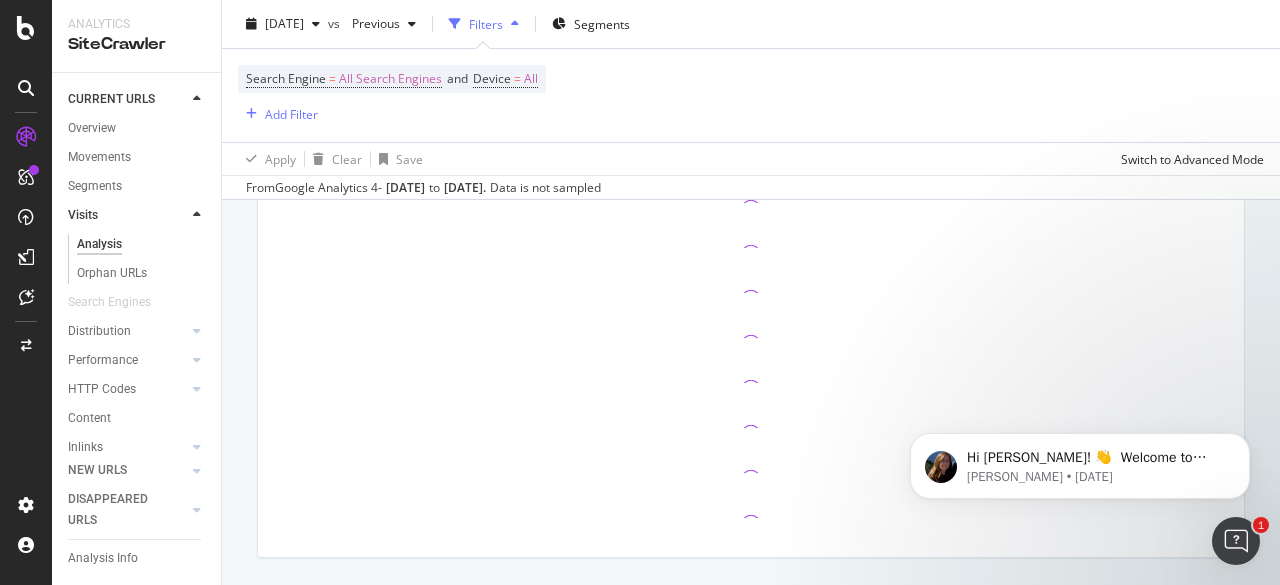 scroll, scrollTop: 0, scrollLeft: 0, axis: both 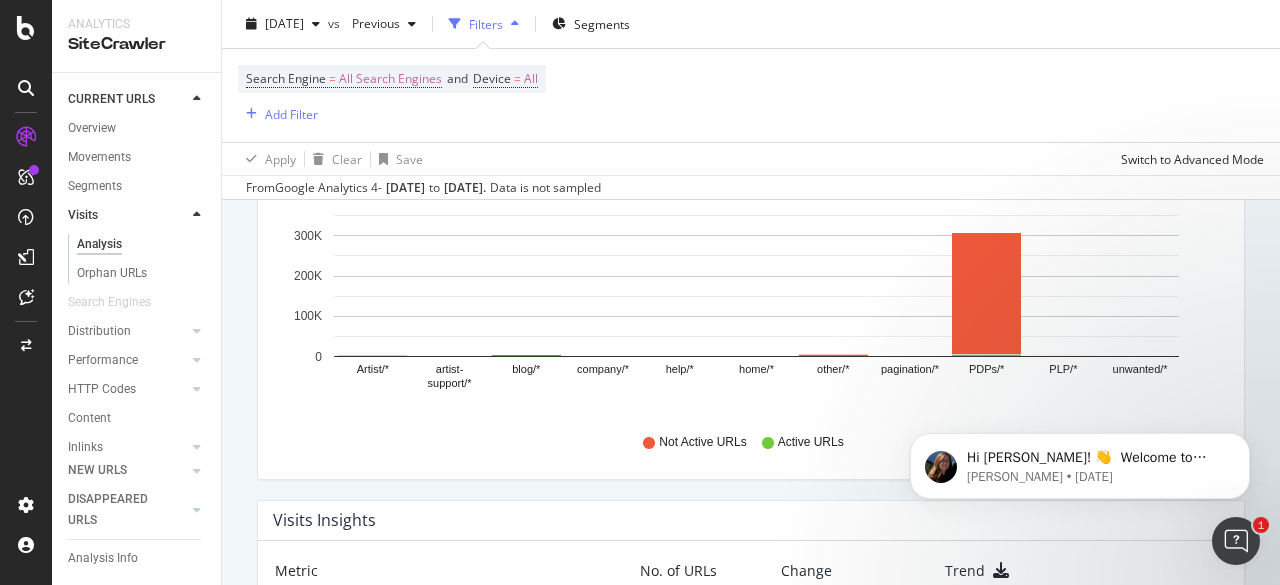 click on "Hi [PERSON_NAME]! 👋   Welcome to Botify chat support!  Have a question? Reply to this message and our team will get back to you as soon as possible to help you succeed. [PERSON_NAME] • [DATE]" at bounding box center [1080, 374] 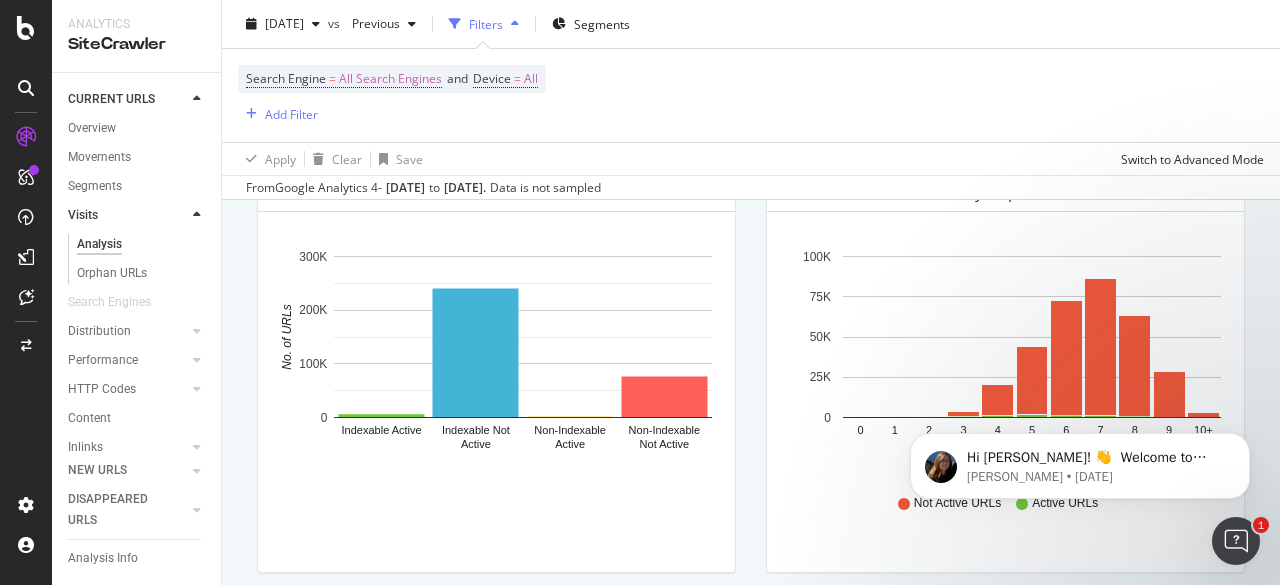 scroll, scrollTop: 1090, scrollLeft: 0, axis: vertical 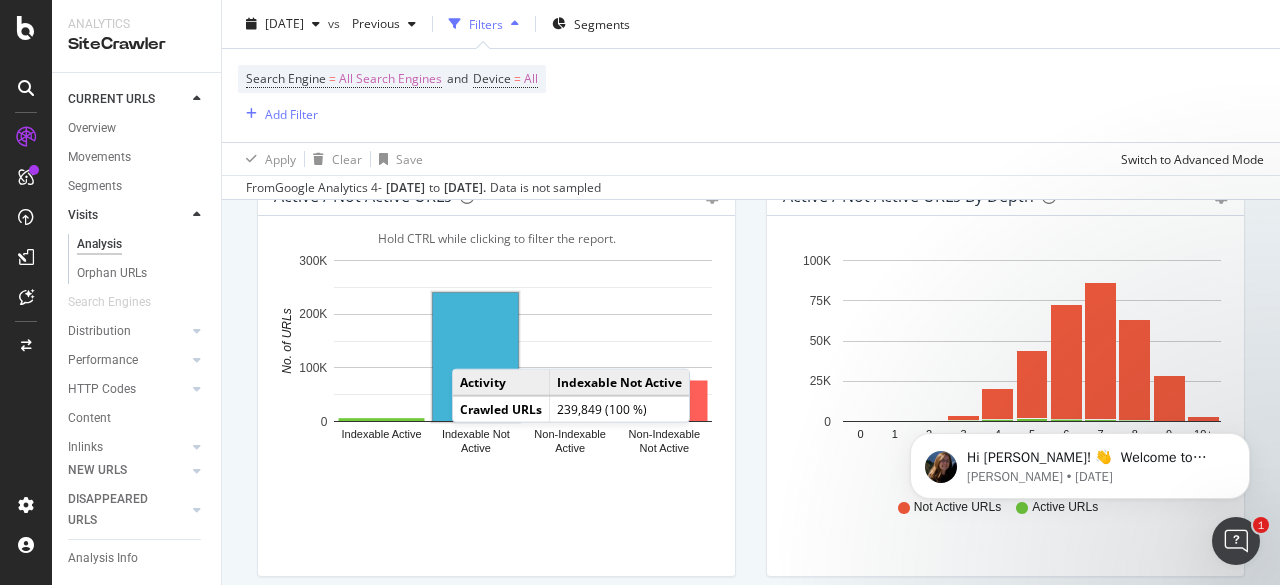 click 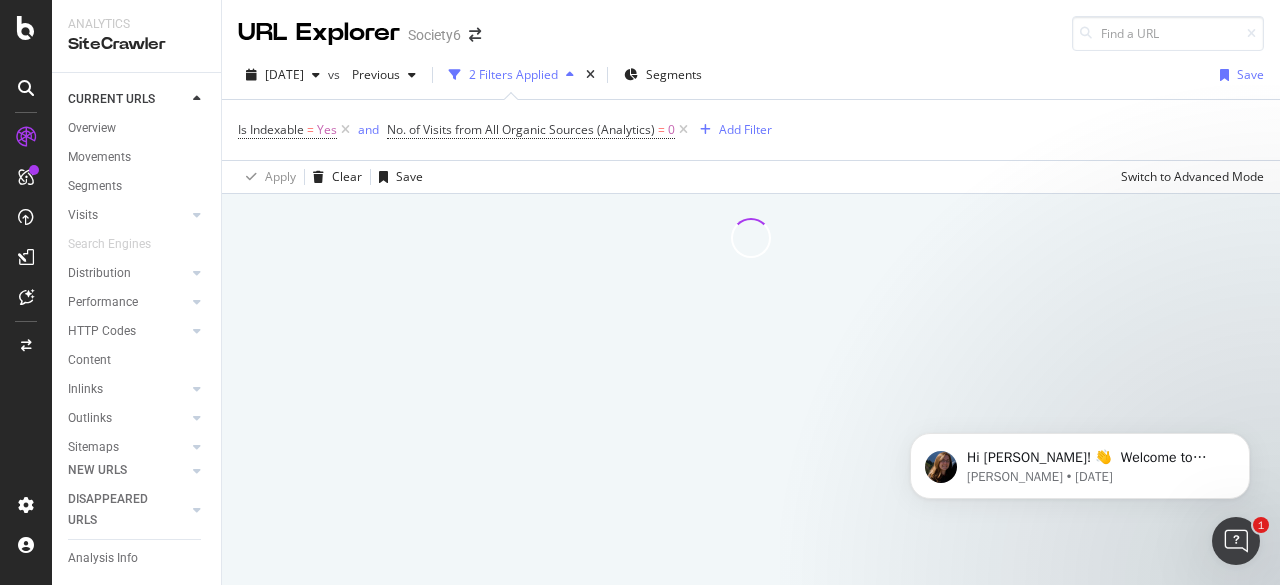 scroll, scrollTop: 0, scrollLeft: 0, axis: both 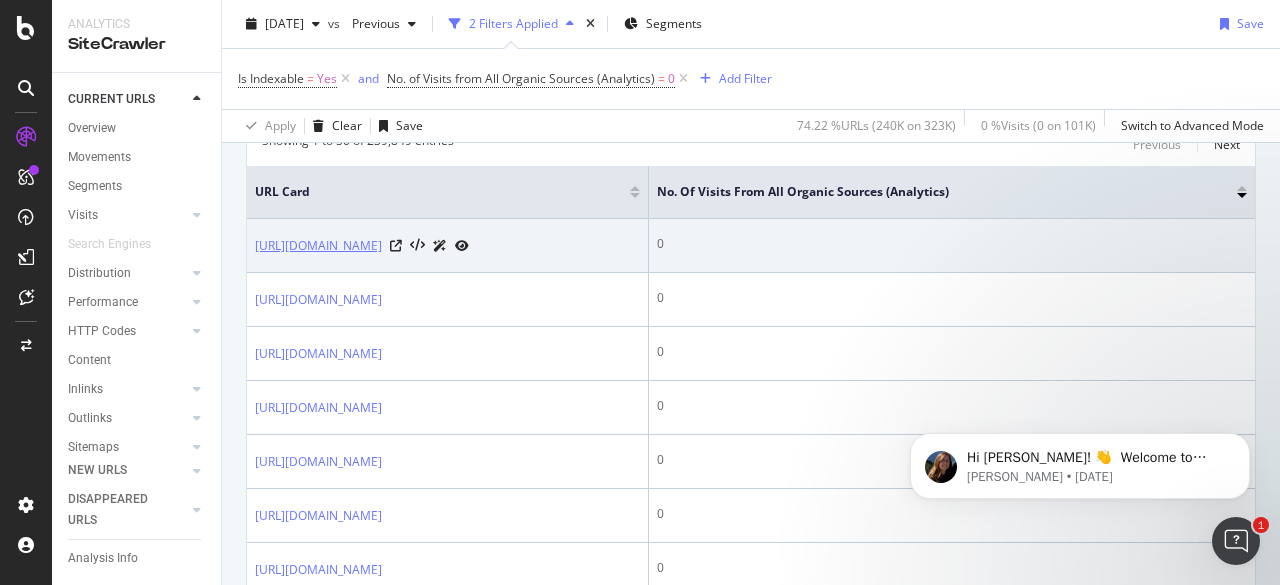 click on "[URL][DOMAIN_NAME]" at bounding box center [318, 246] 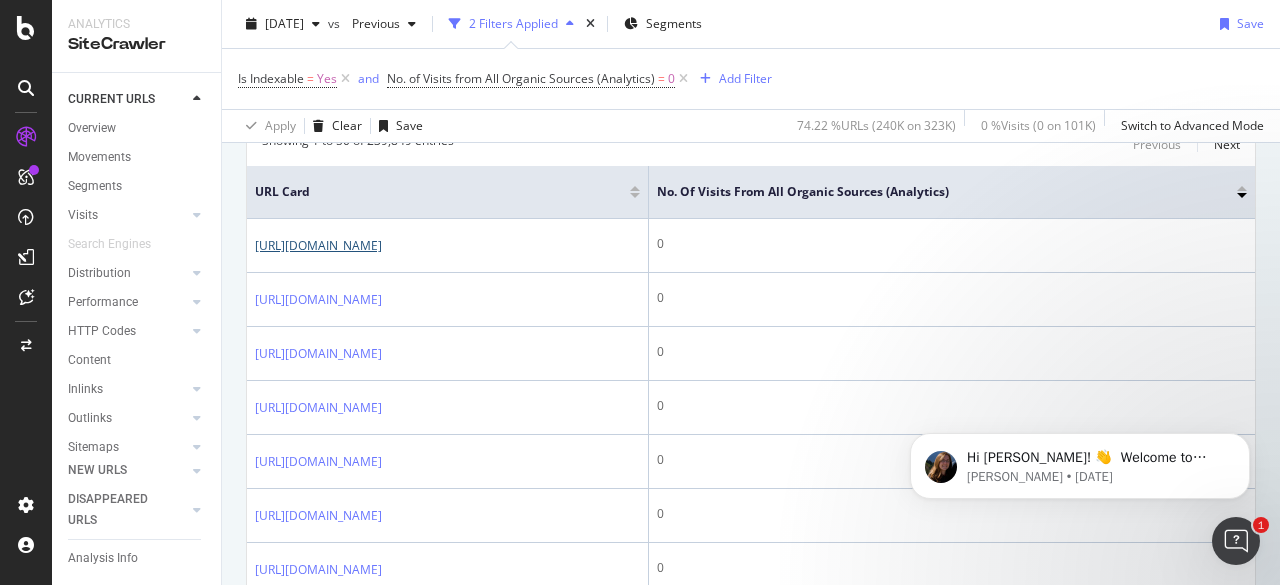 scroll, scrollTop: 950, scrollLeft: 0, axis: vertical 